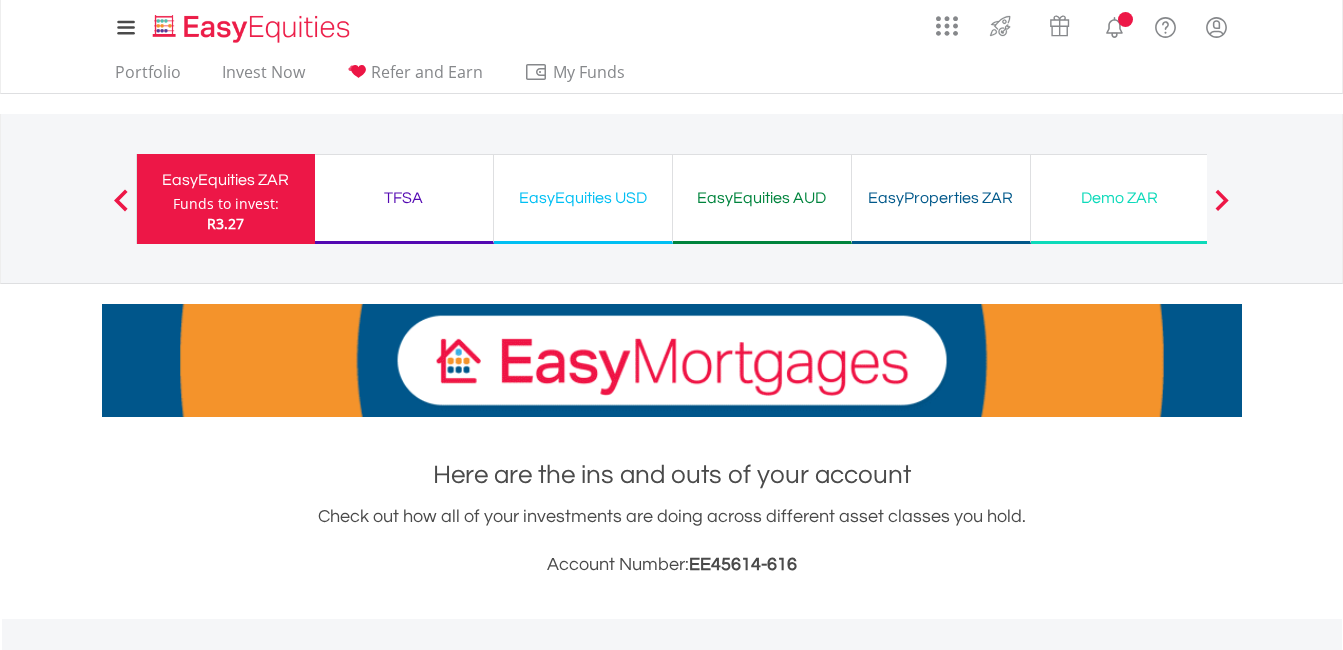 scroll, scrollTop: 0, scrollLeft: 0, axis: both 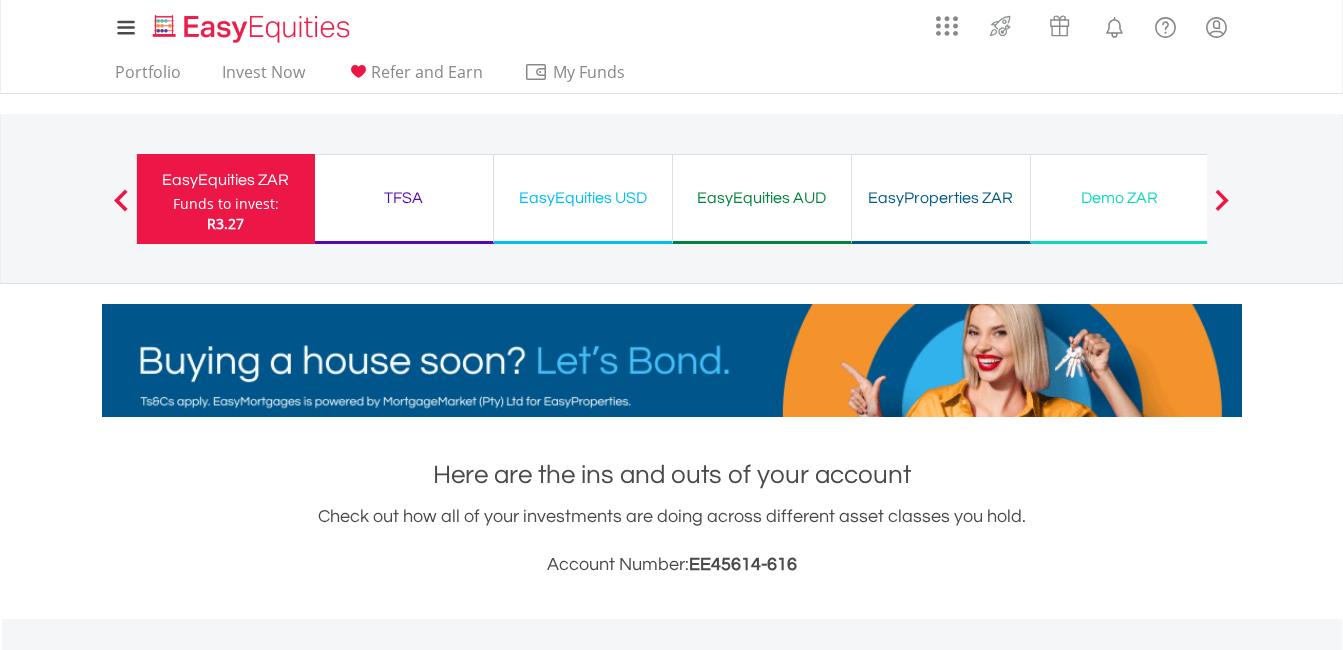 click on "Funds to invest:" at bounding box center [226, 204] 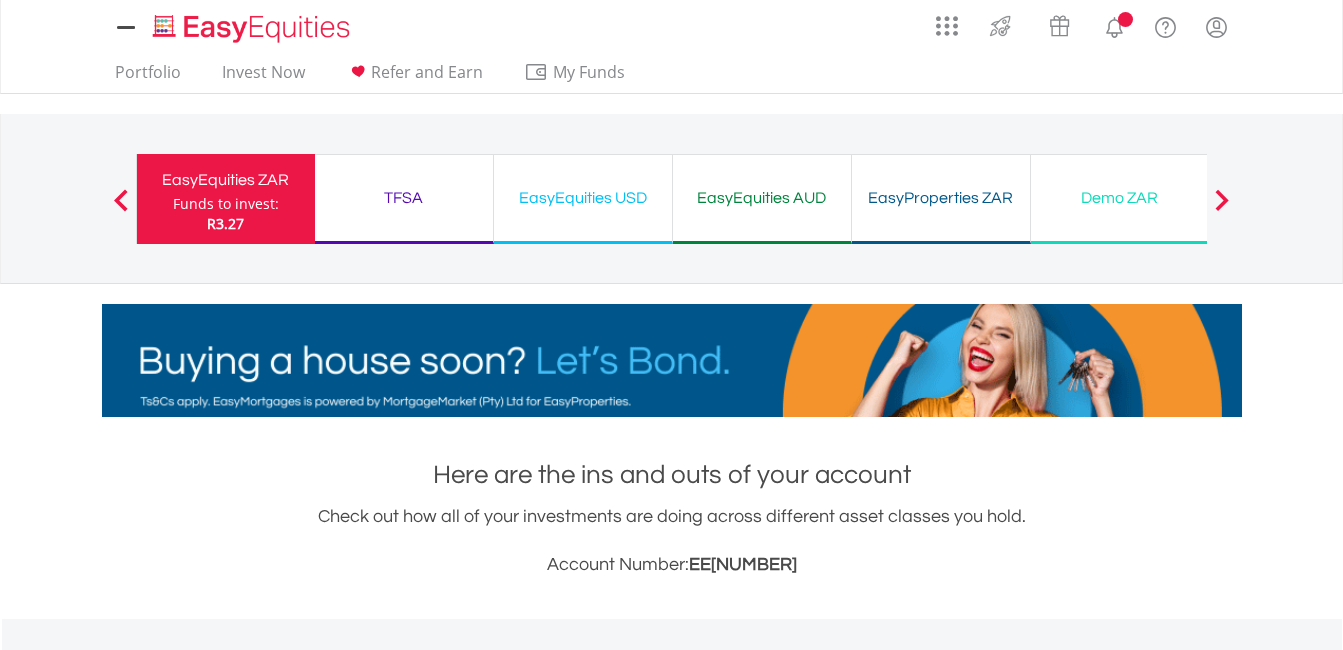 scroll, scrollTop: 0, scrollLeft: 0, axis: both 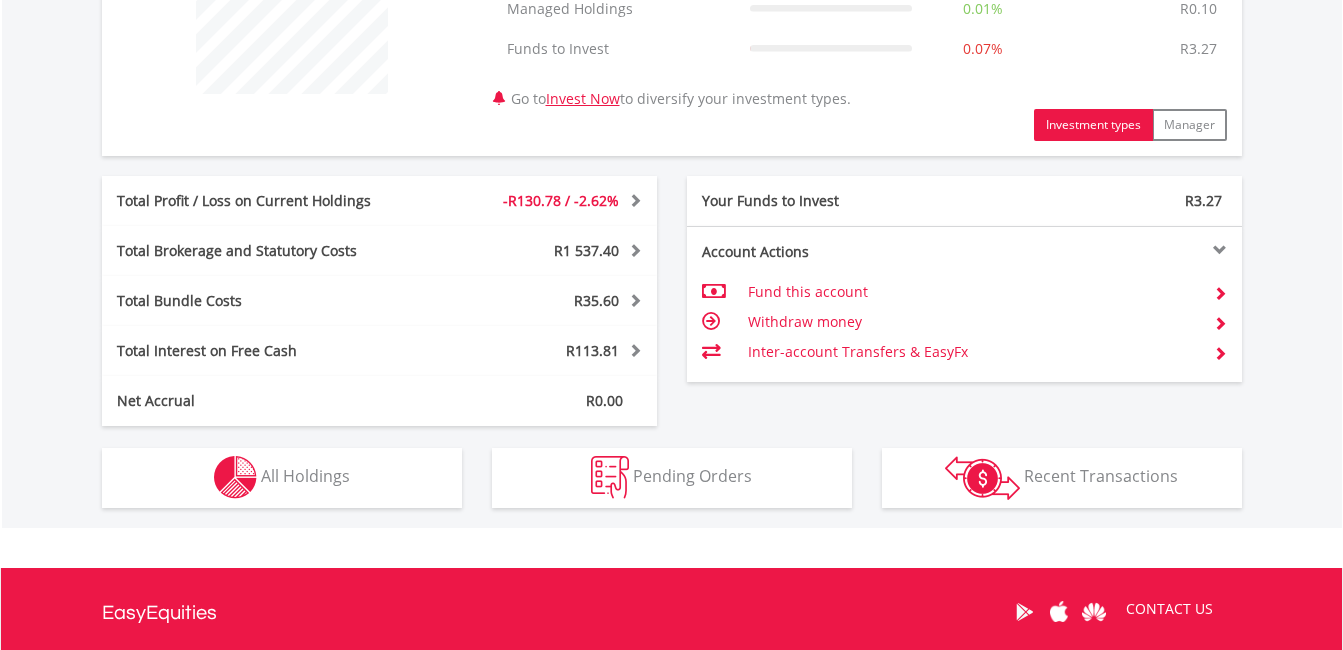 click on "Fund this account" at bounding box center [972, 292] 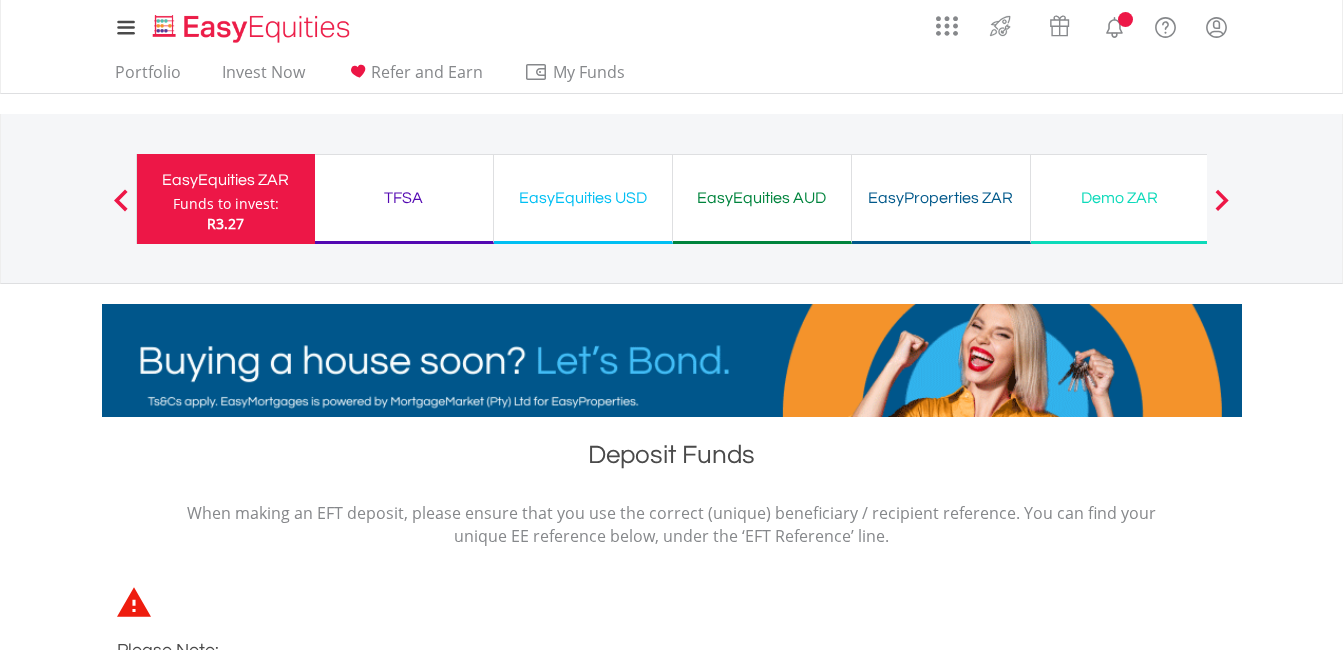 scroll, scrollTop: 0, scrollLeft: 0, axis: both 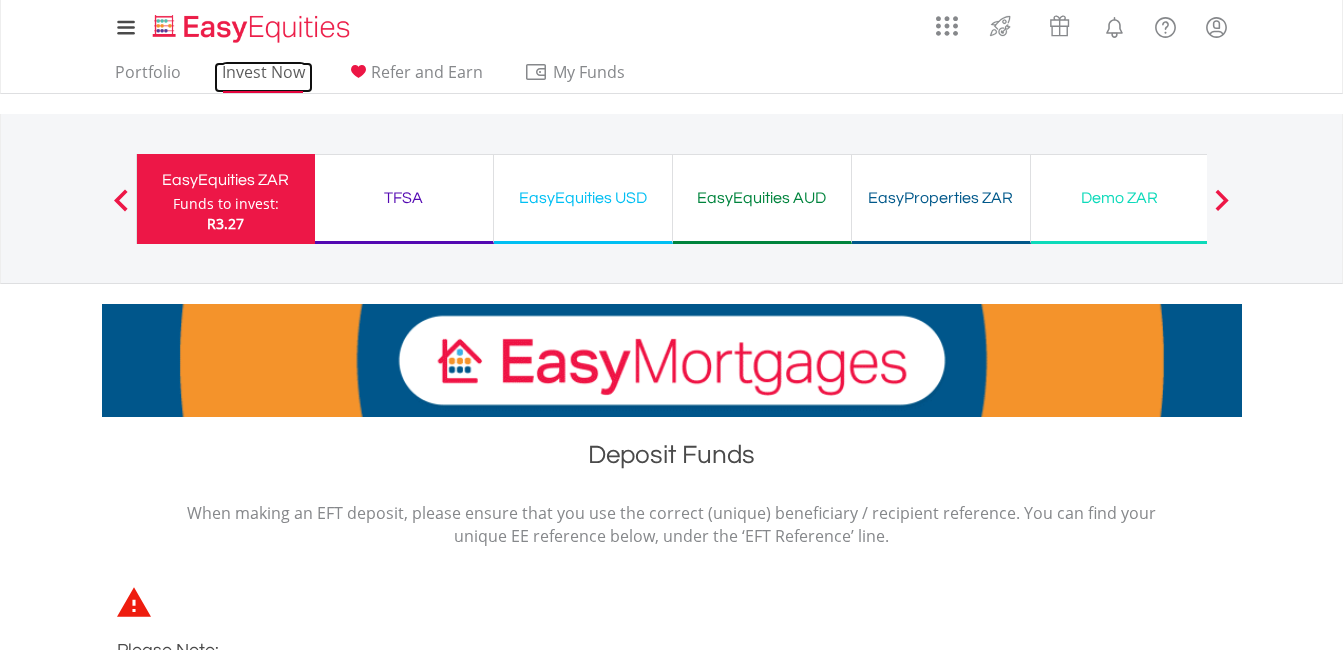 click on "Invest Now" at bounding box center [263, 77] 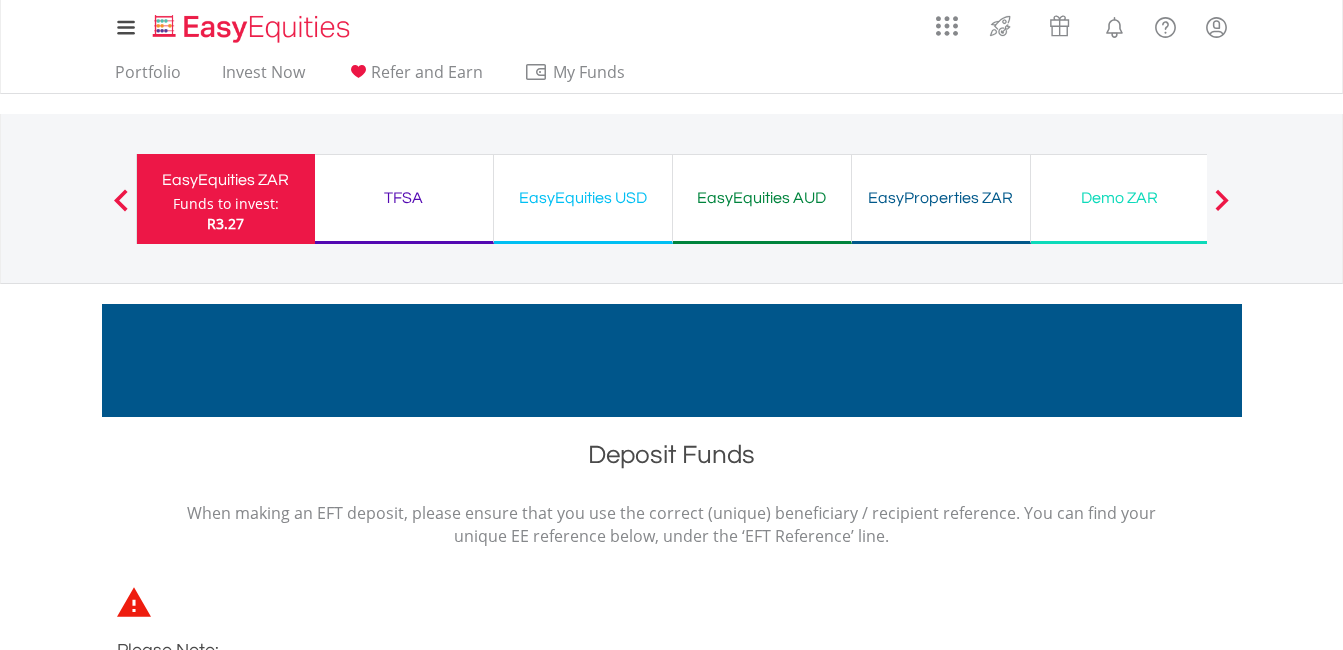 click on "EasyEquities ZAR" at bounding box center (226, 180) 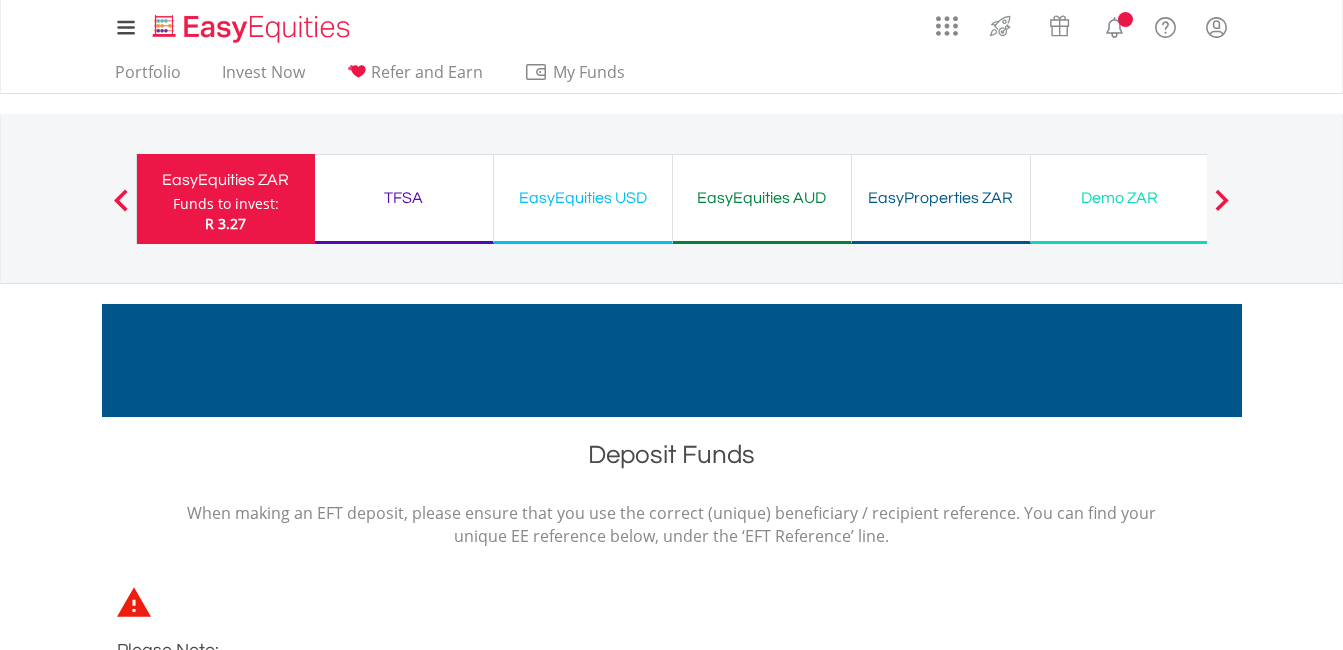 scroll, scrollTop: 0, scrollLeft: 0, axis: both 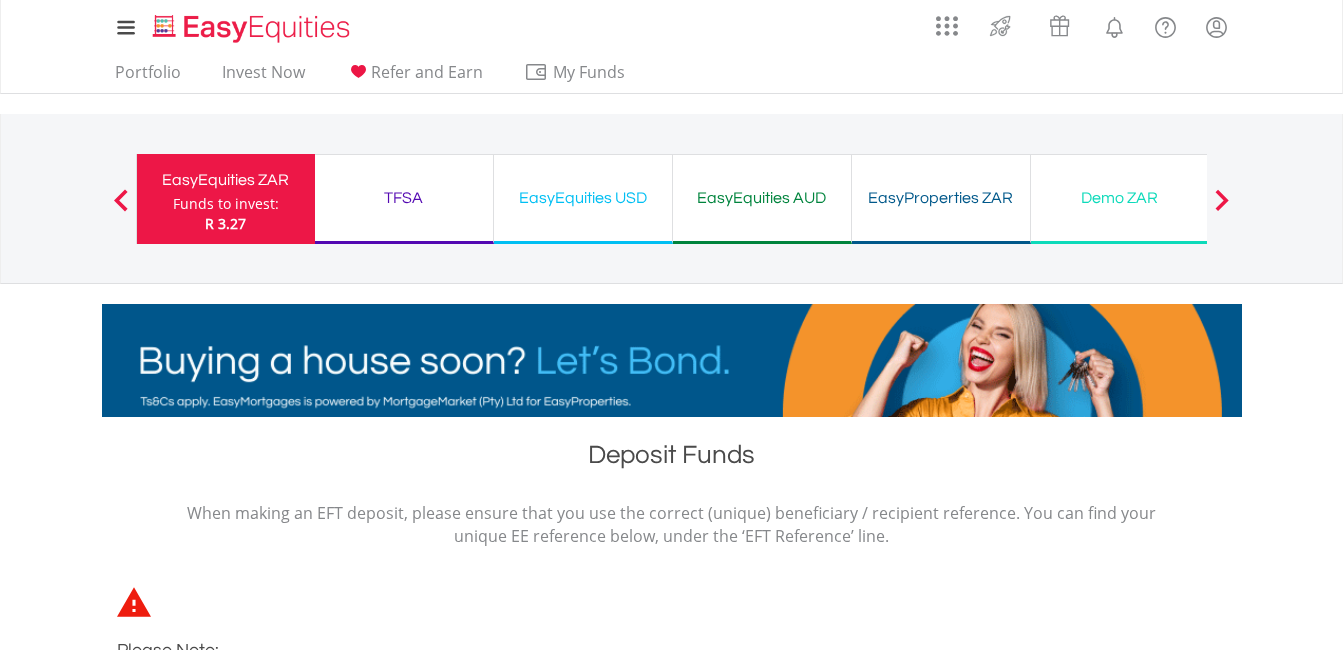 click on "EasyEquities ZAR" at bounding box center (226, 180) 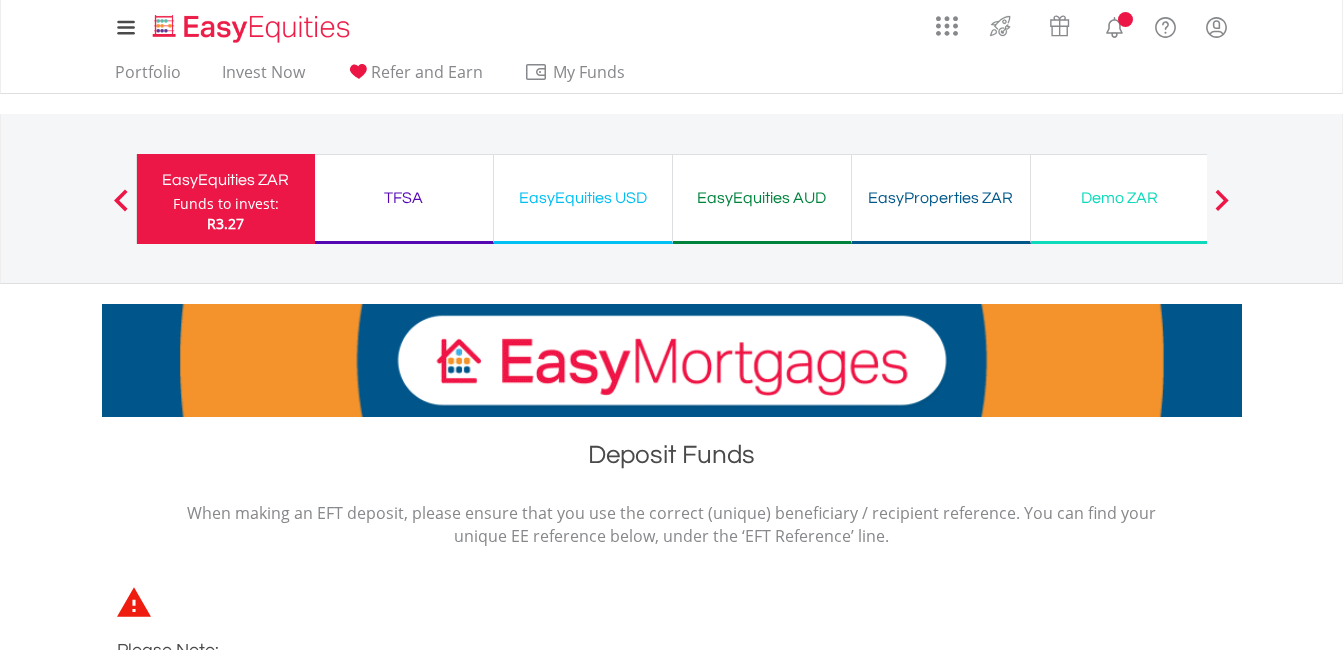 scroll, scrollTop: 0, scrollLeft: 0, axis: both 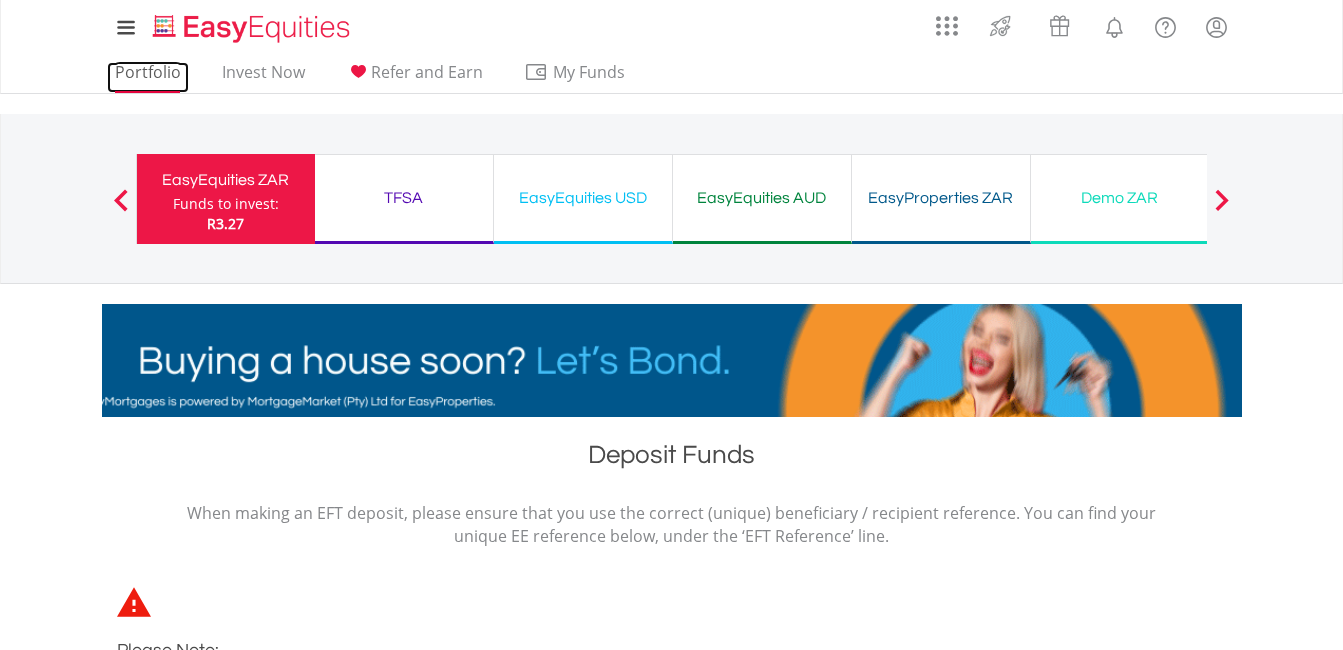 click on "Portfolio" at bounding box center (148, 77) 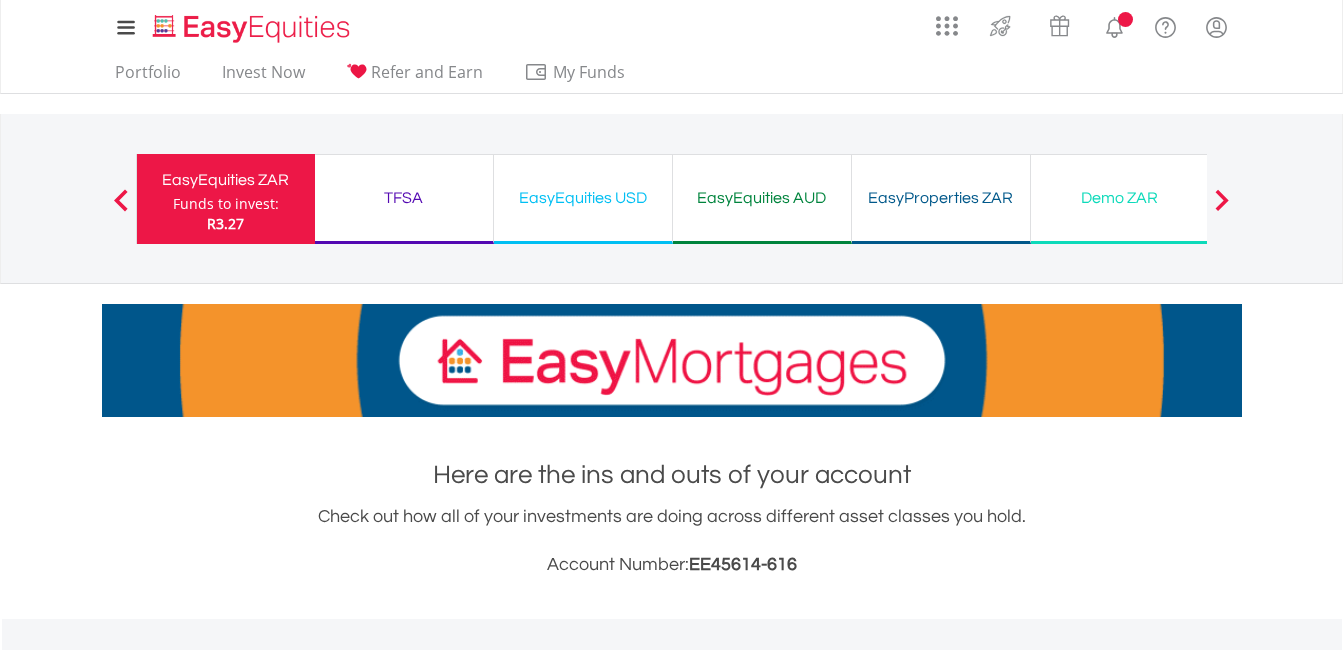 scroll, scrollTop: 0, scrollLeft: 0, axis: both 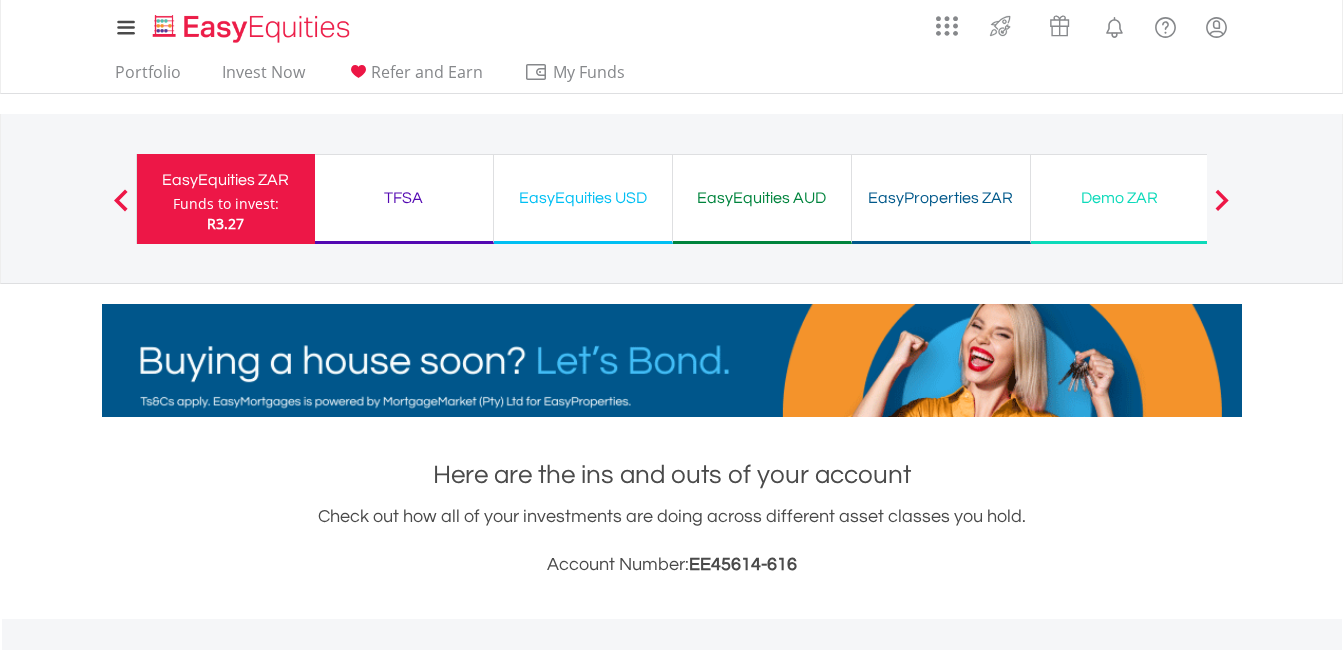 click on "EasyEquities USD" at bounding box center (583, 198) 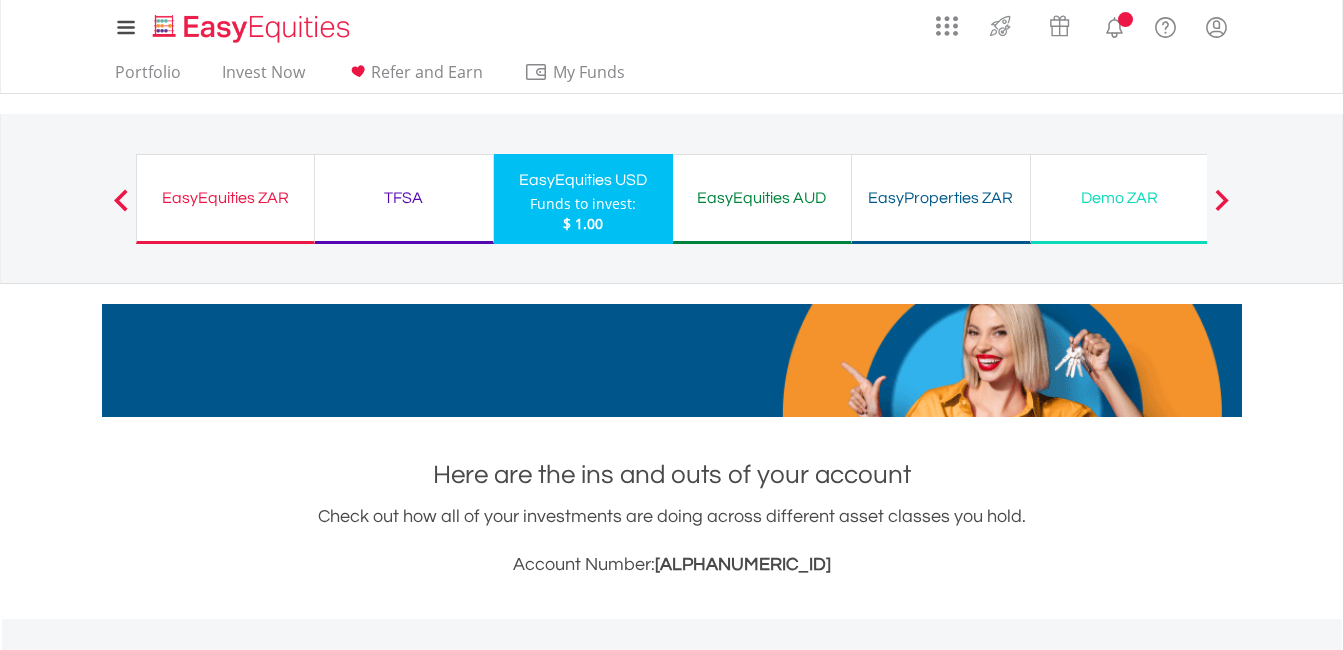 scroll, scrollTop: 0, scrollLeft: 0, axis: both 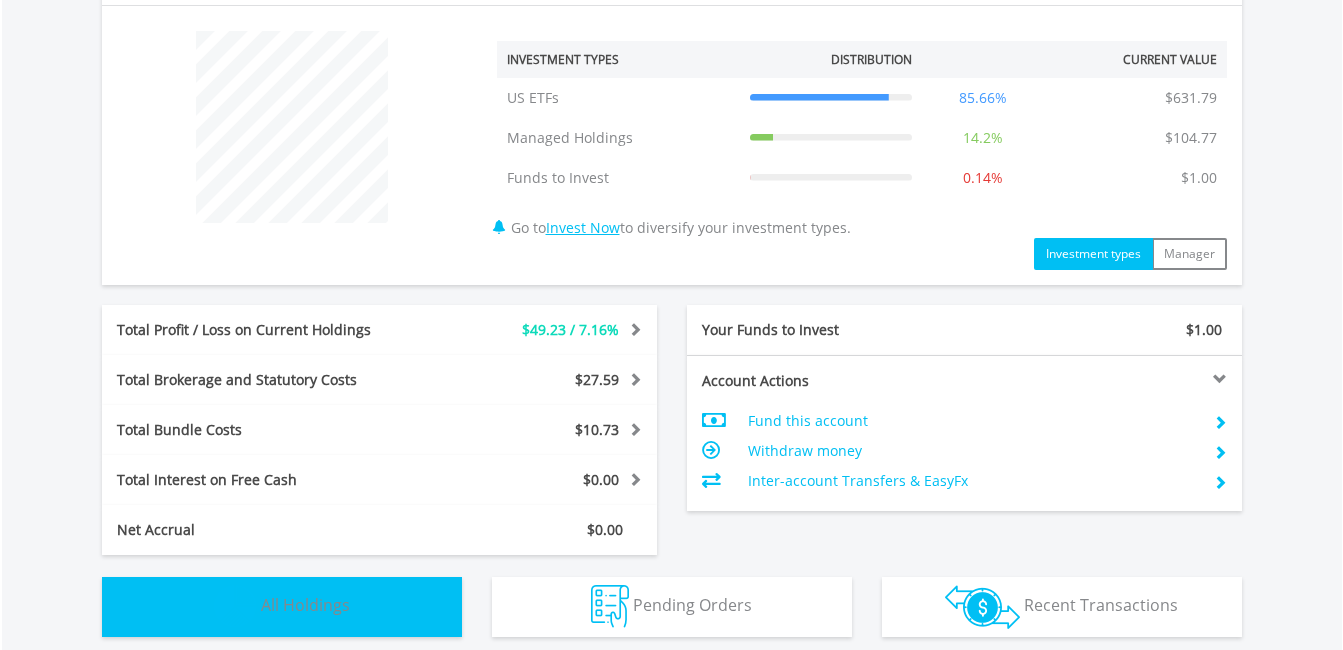 click at bounding box center (235, 606) 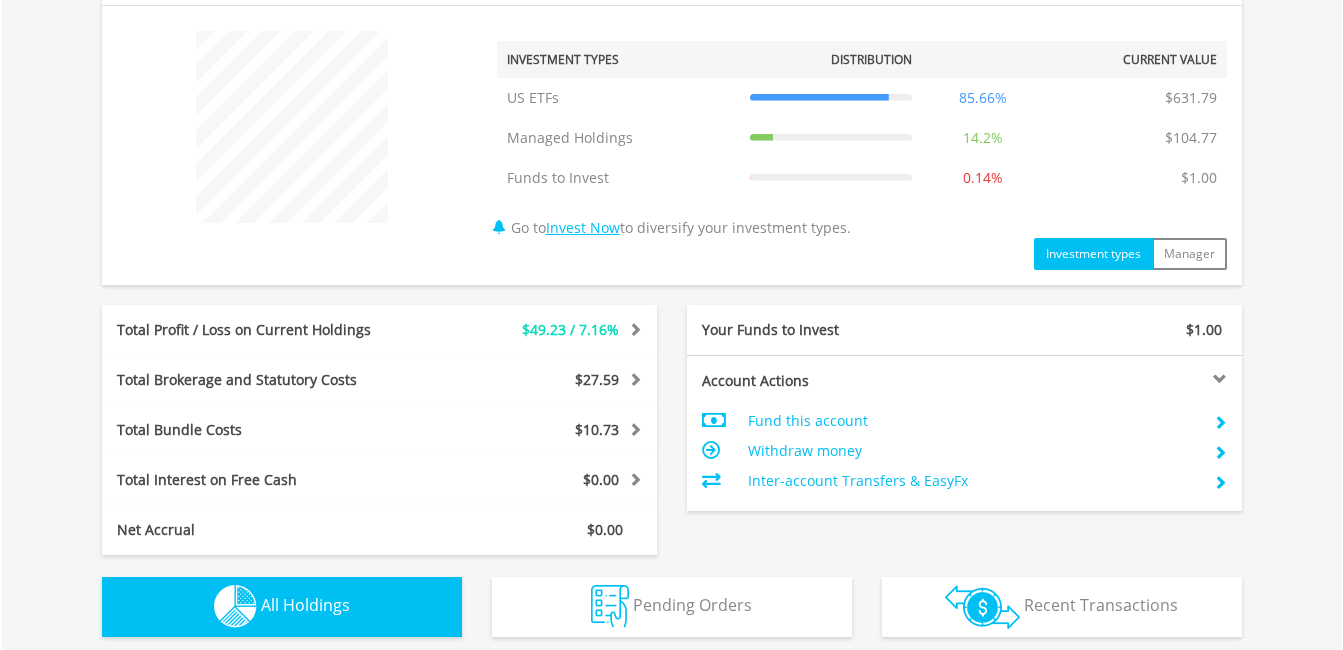 scroll, scrollTop: 1443, scrollLeft: 0, axis: vertical 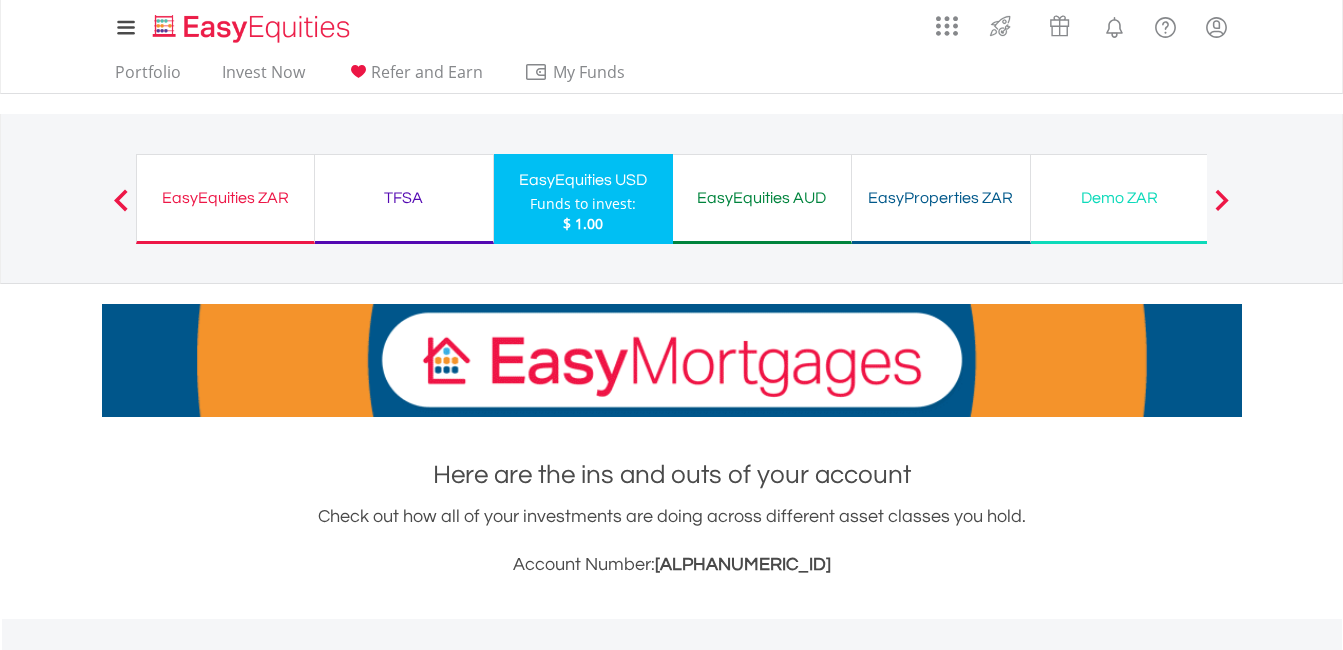 click on "EasyEquities ZAR" at bounding box center (225, 198) 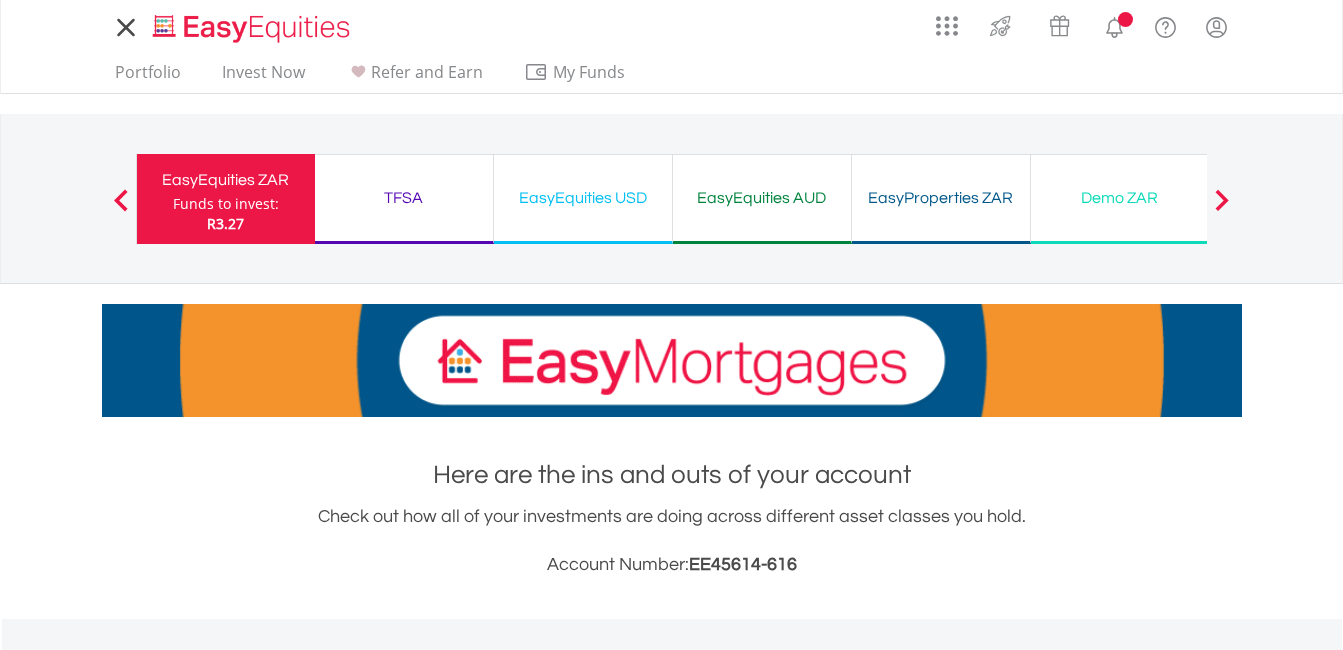 scroll, scrollTop: 0, scrollLeft: 0, axis: both 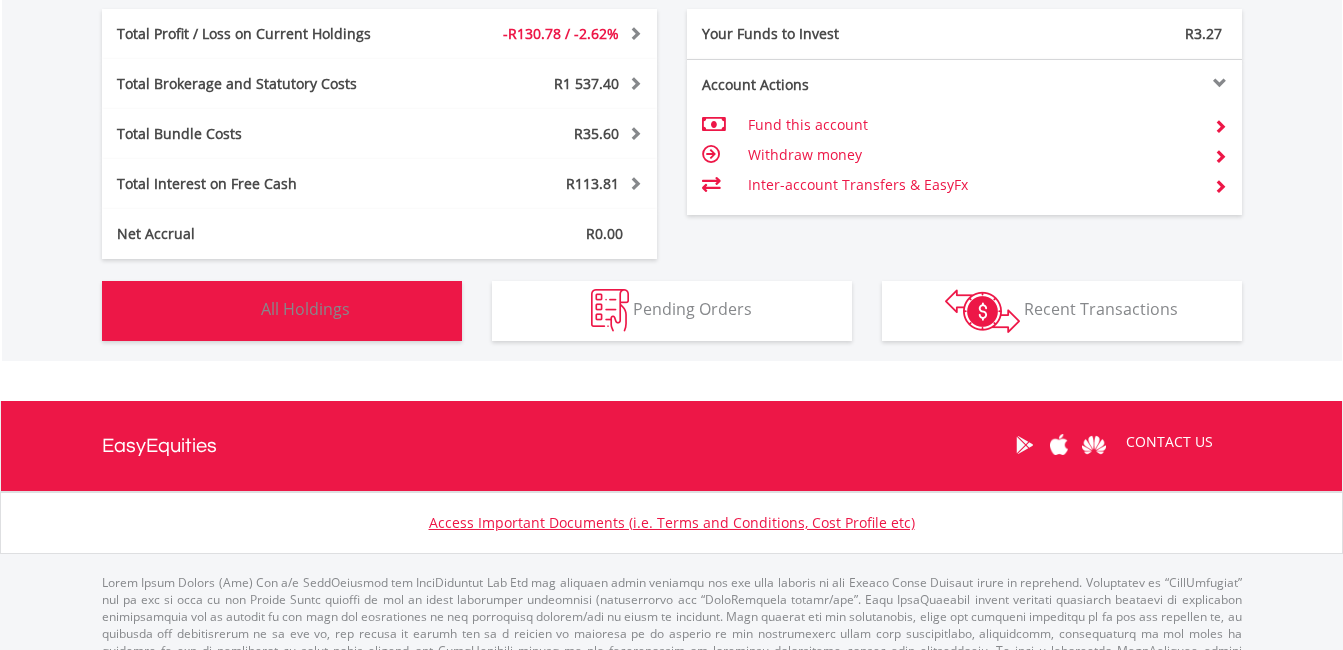 click on "All Holdings" at bounding box center [305, 309] 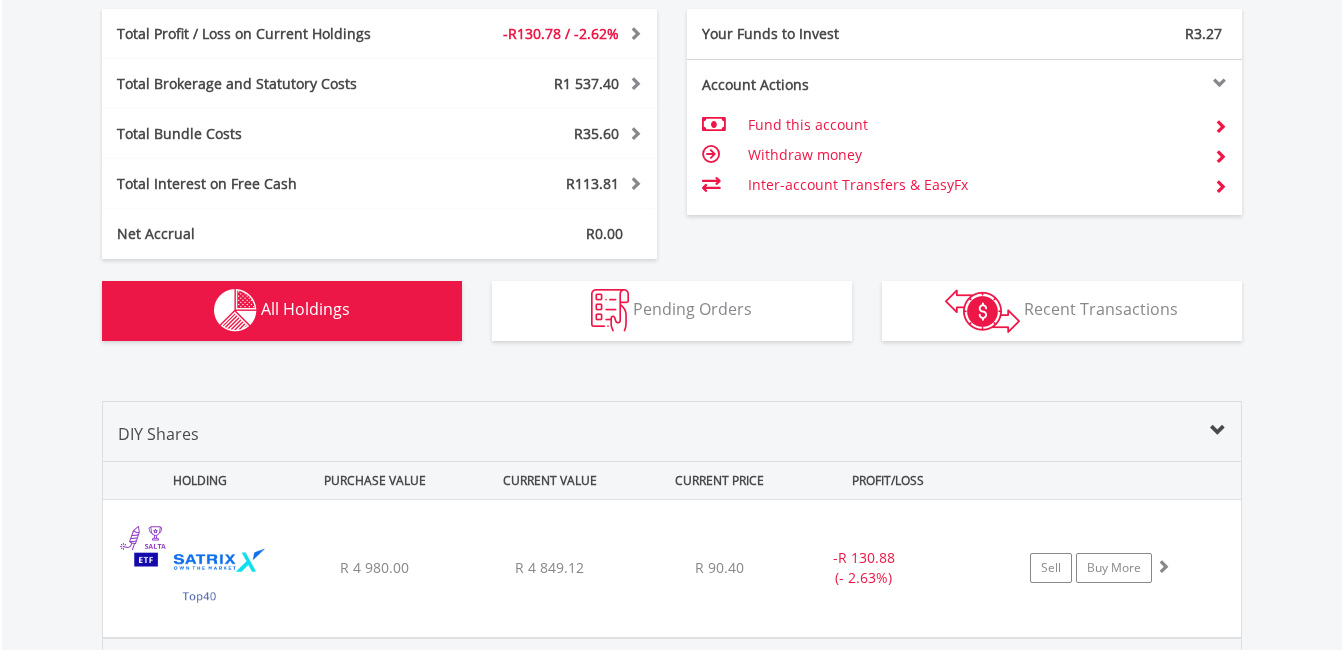scroll, scrollTop: 1443, scrollLeft: 0, axis: vertical 